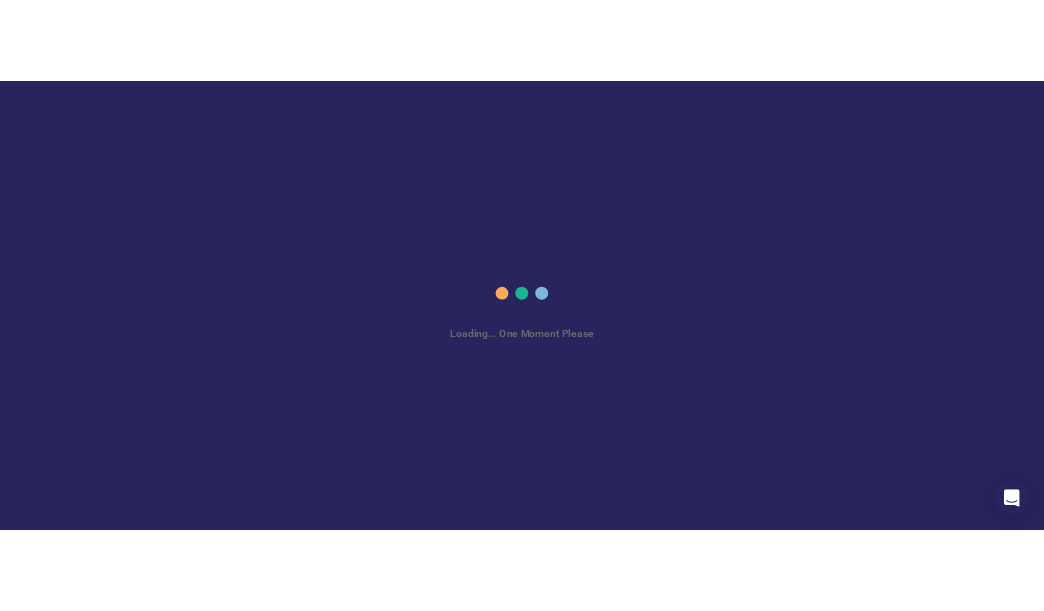 scroll, scrollTop: 0, scrollLeft: 0, axis: both 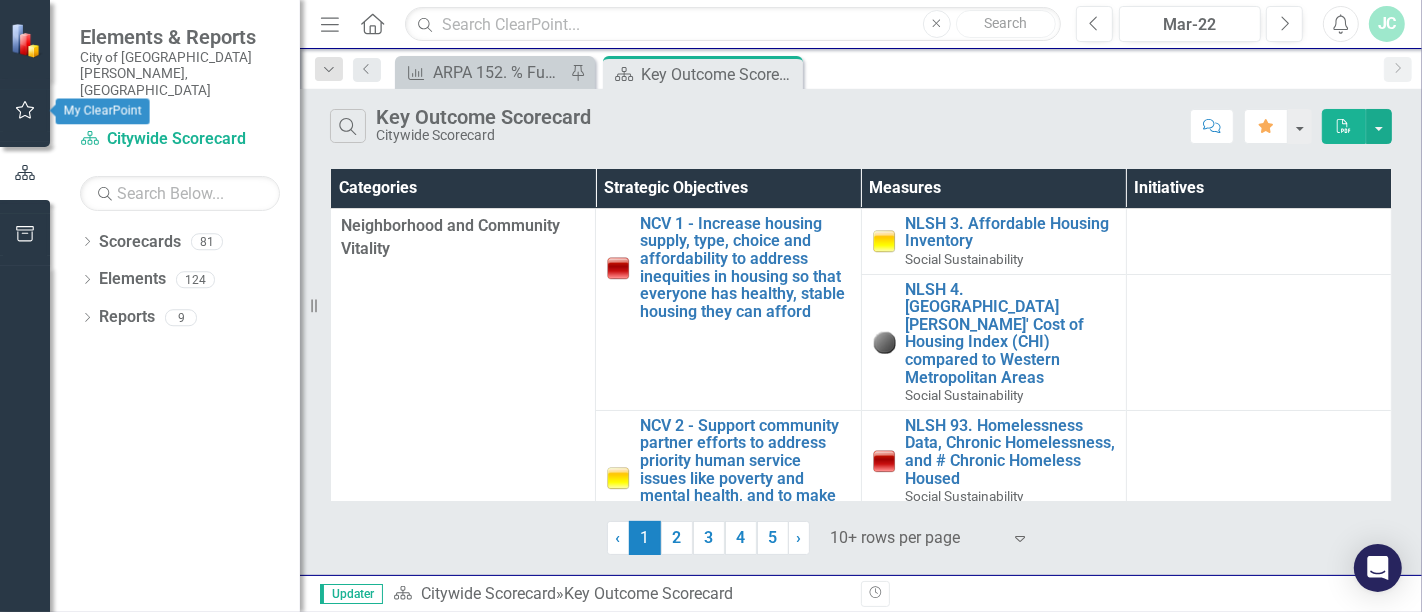 click 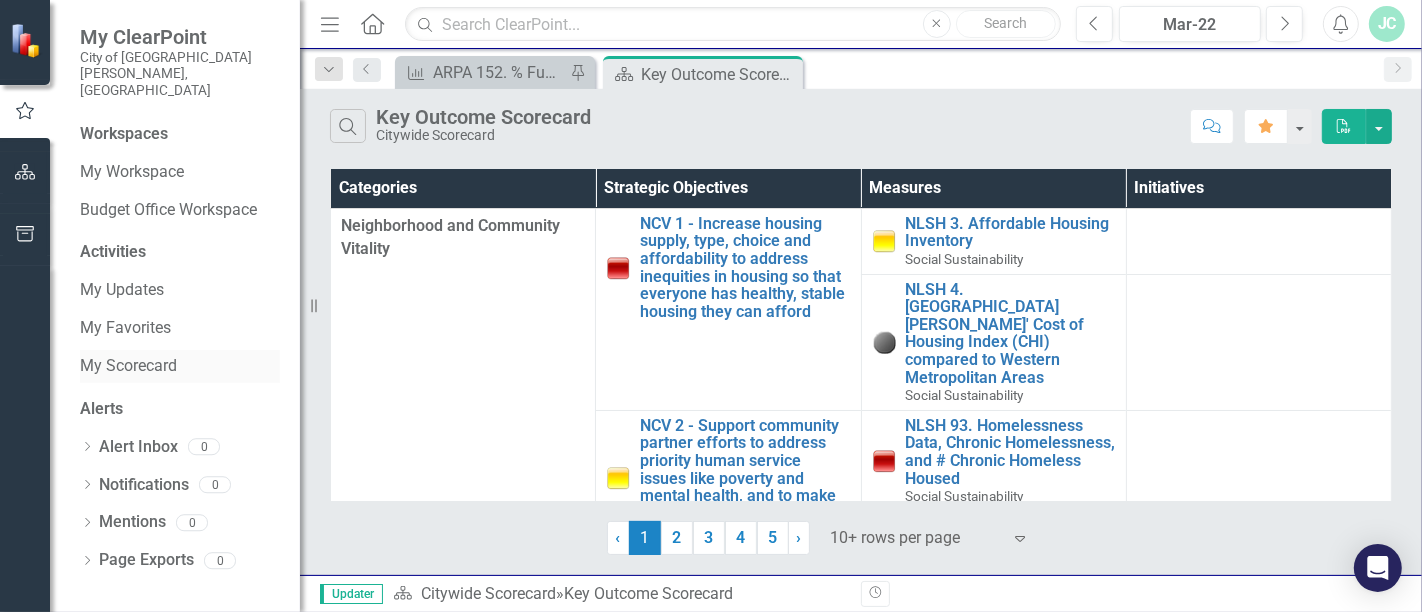 click on "My Scorecard" at bounding box center [180, 366] 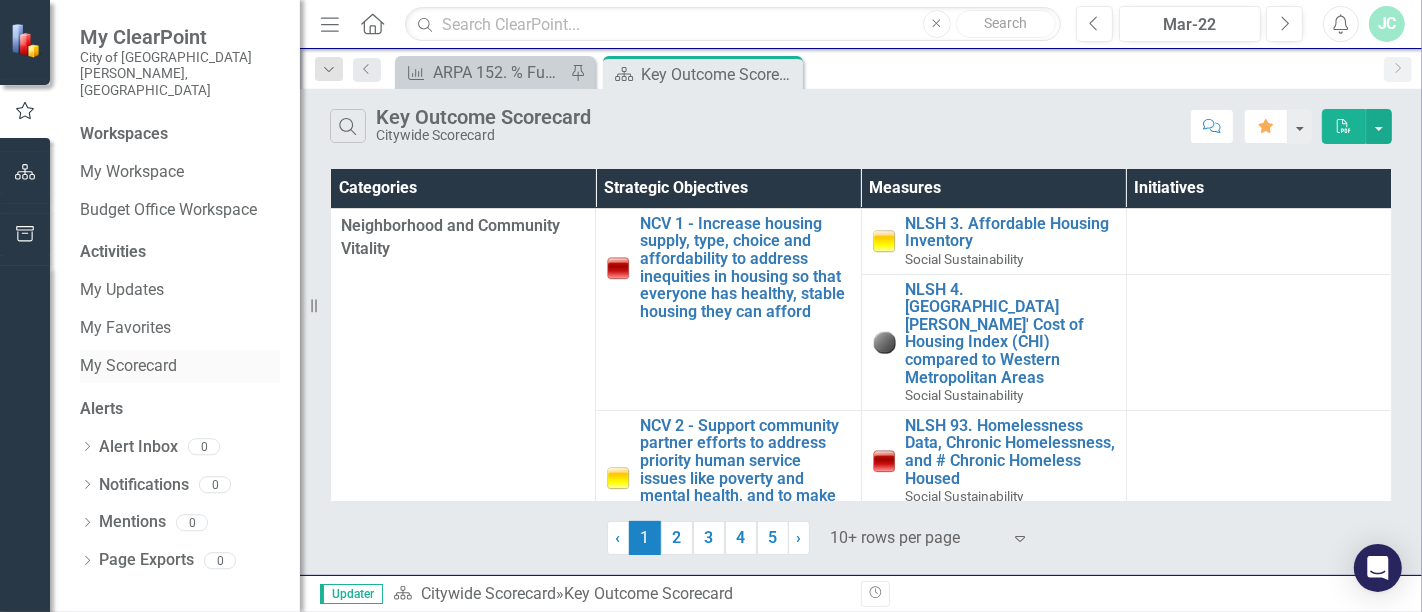 click on "My Scorecard" at bounding box center [180, 366] 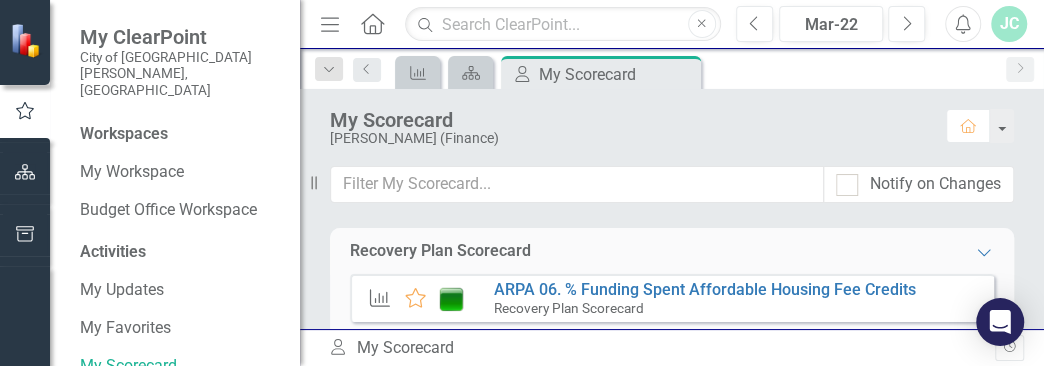 click on "My Scorecard My Scorecard Revision History" at bounding box center (672, 347) 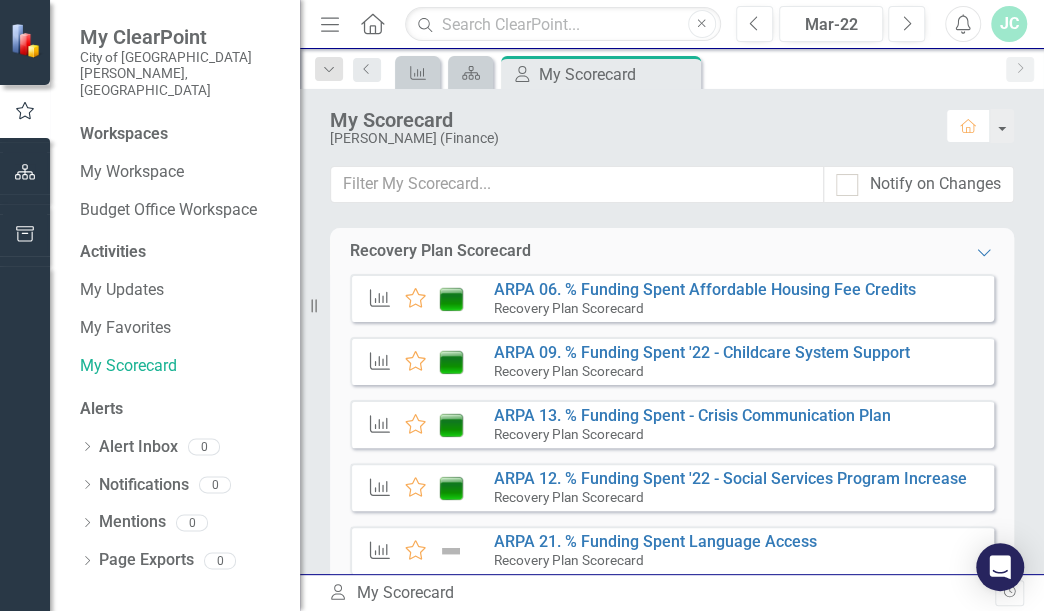 click on "My Scorecard My Scorecard" at bounding box center (661, 593) 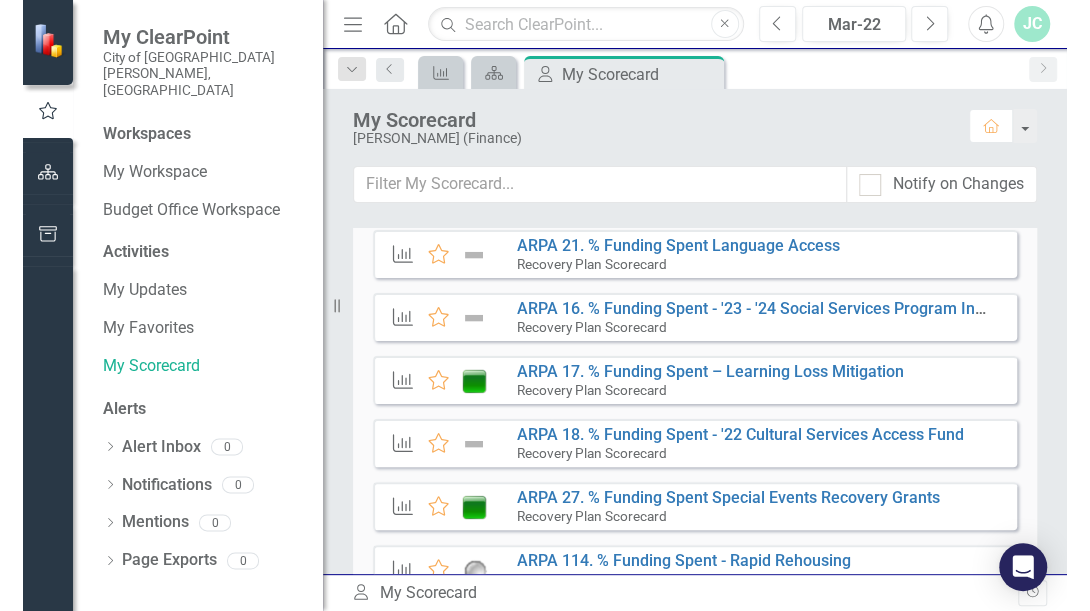 scroll, scrollTop: 303, scrollLeft: 0, axis: vertical 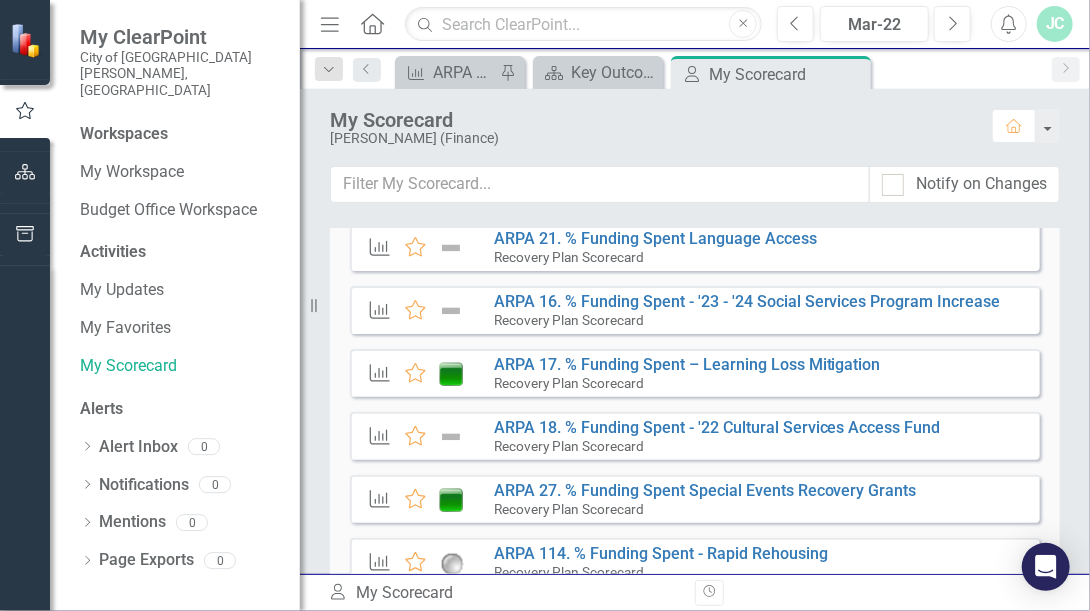 click on "Measure Favorite ARPA 06. % Funding Spent Affordable Housing Fee Credits Recovery Plan Scorecard Measure Favorite ARPA 09. % Funding Spent '22 - Childcare System Support Recovery Plan Scorecard Measure Favorite ARPA 13. % Funding Spent - Crisis Communication Plan Recovery Plan Scorecard Measure Favorite ARPA 12. % Funding Spent '22 - Social Services Program Increase Recovery Plan Scorecard Measure Favorite ARPA 21. % Funding Spent Language Access Recovery Plan Scorecard Measure Favorite ARPA 16. % Funding Spent - '23 - '24 Social Services Program Increase Recovery Plan Scorecard Measure Favorite ARPA 17. % Funding Spent – Learning Loss Mitigation Recovery Plan Scorecard Measure Favorite ARPA 18. % Funding Spent - '22 Cultural Services Access Fund Recovery Plan Scorecard Measure Favorite ARPA 27. % Funding Spent Special Events Recovery Grants Recovery Plan Scorecard Measure Favorite ARPA 114. % Funding Spent - Rapid Rehousing Recovery Plan Scorecard Measure Favorite Recovery Plan Scorecard Measure Favorite" at bounding box center [695, 1047] 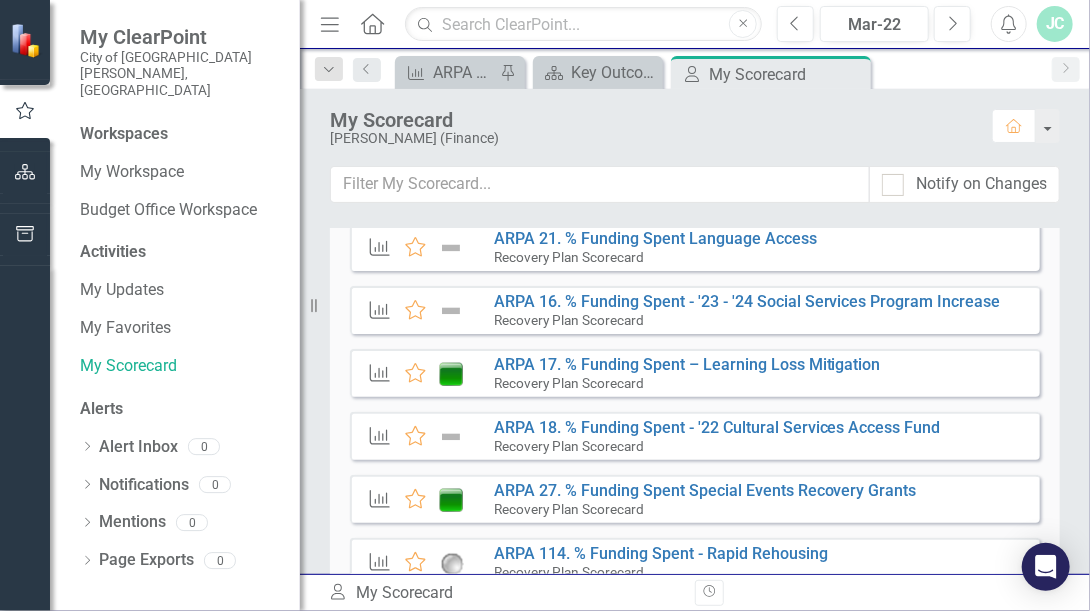 click on "Revision History" at bounding box center [1070, 593] 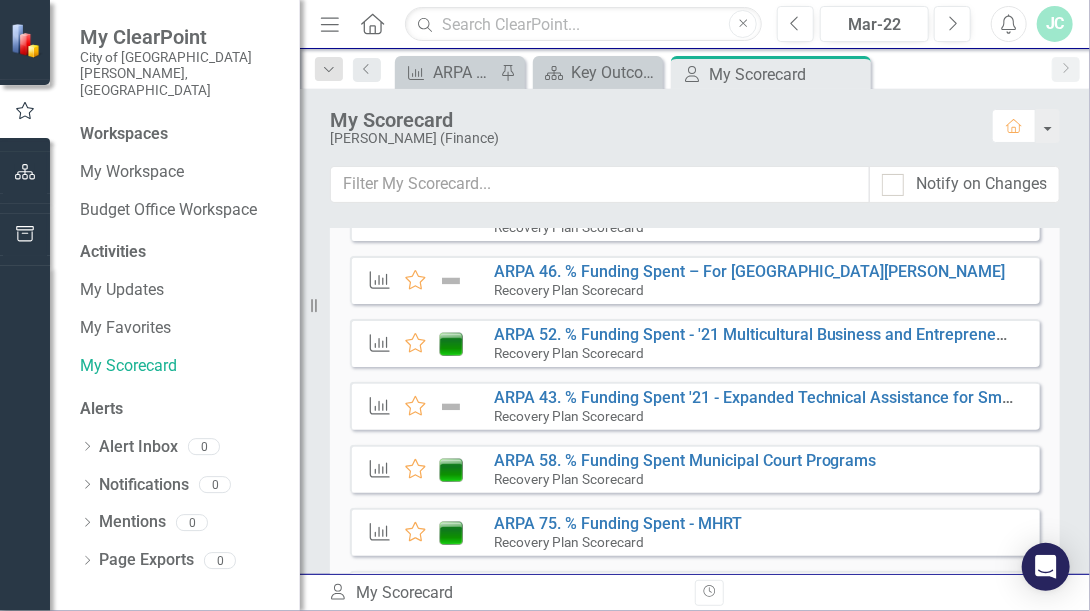 scroll, scrollTop: 911, scrollLeft: 0, axis: vertical 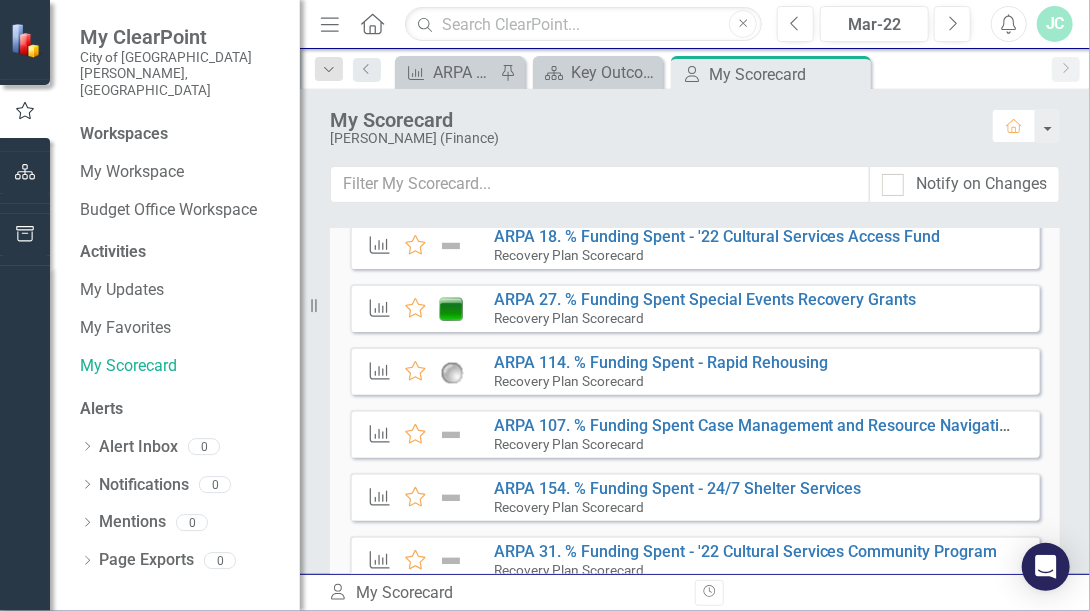 click on "My Scorecard My Scorecard Revision History" at bounding box center [695, 592] 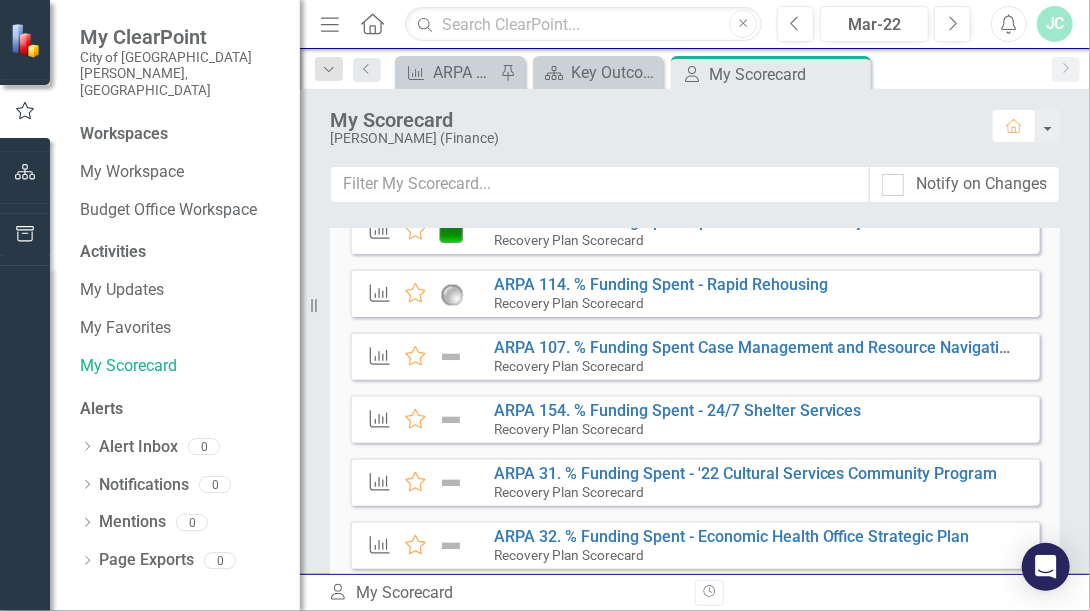 scroll, scrollTop: 460, scrollLeft: 0, axis: vertical 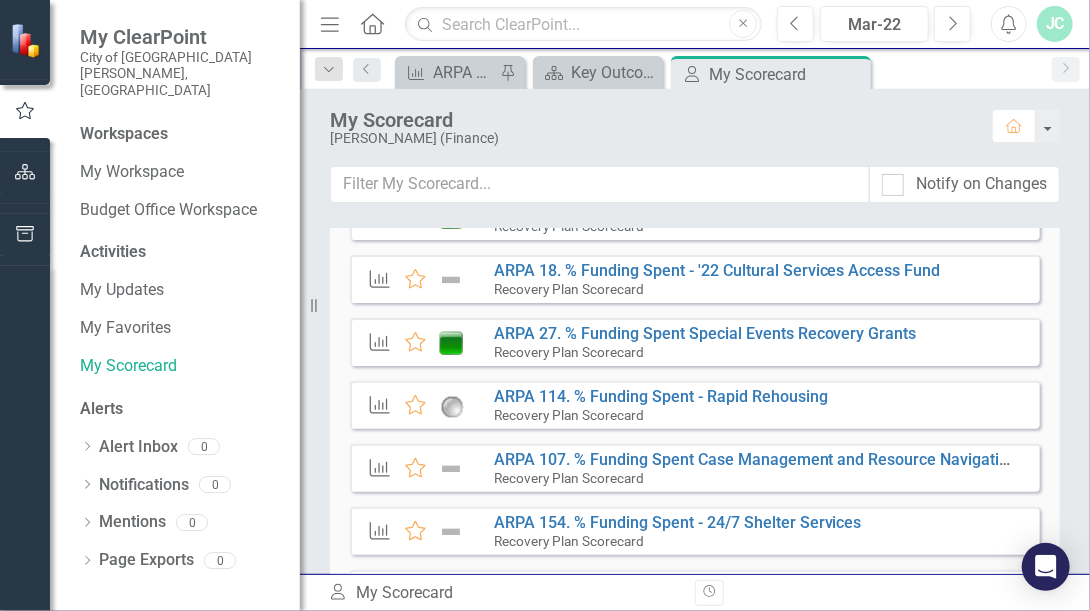 click on "Revision History" at bounding box center (1070, 593) 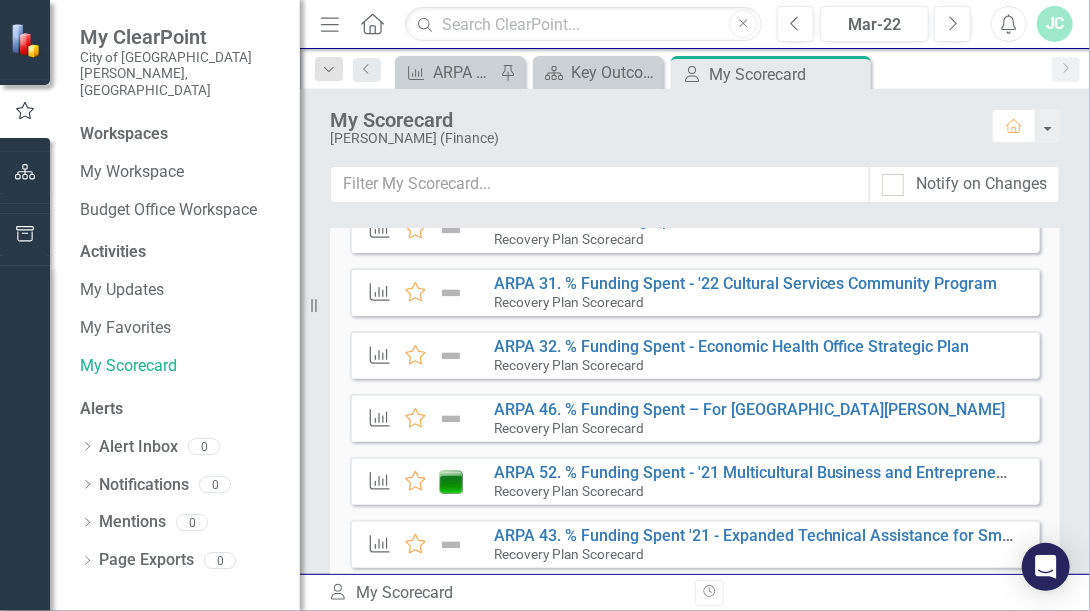 scroll, scrollTop: 797, scrollLeft: 0, axis: vertical 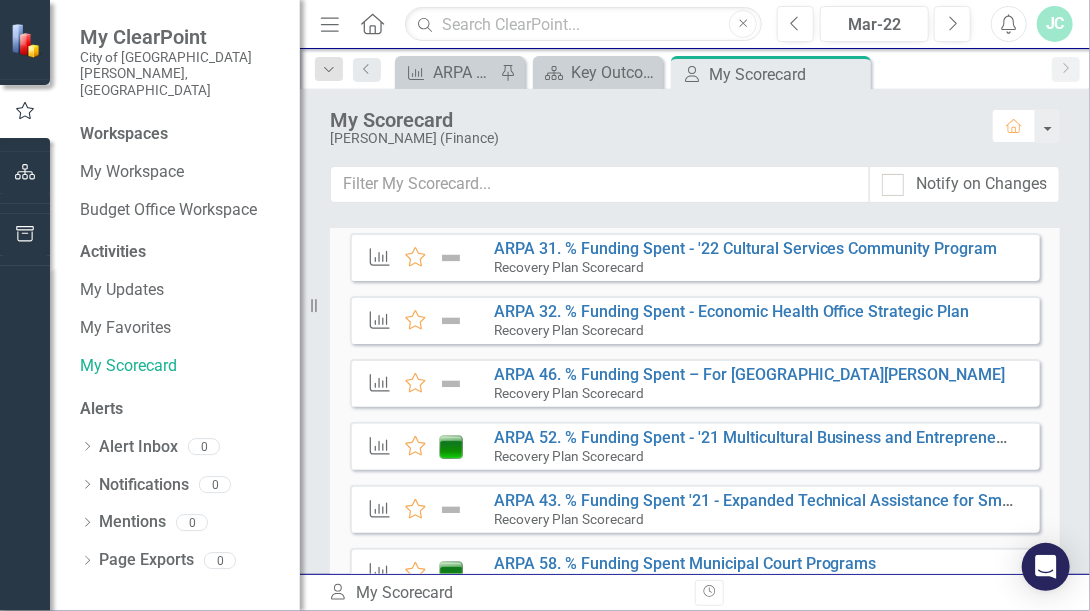 click on "Revision History" at bounding box center (1070, 593) 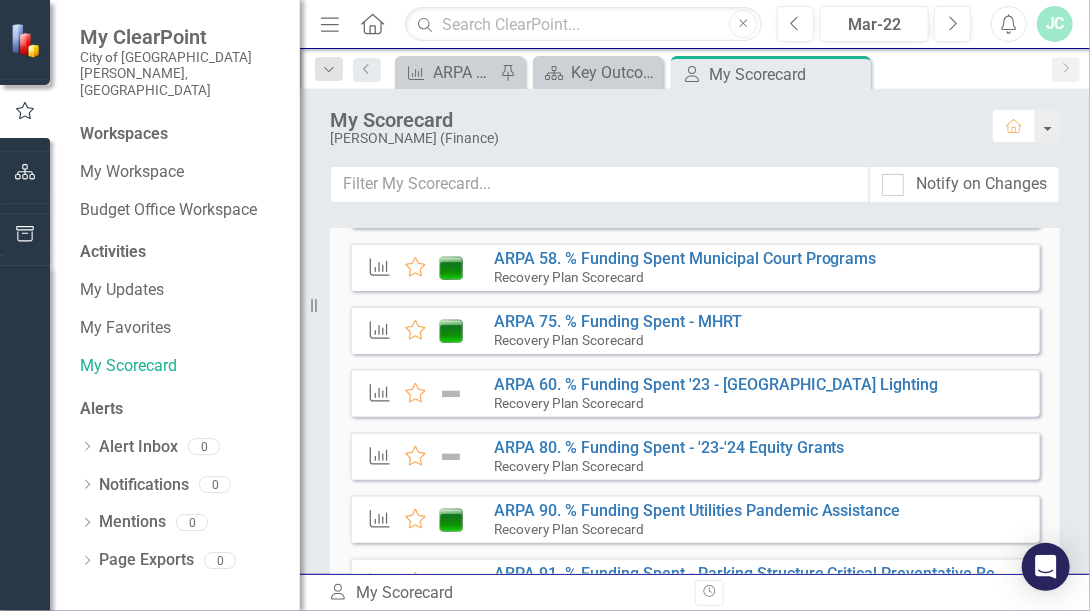click on "Revision History" at bounding box center (1070, 593) 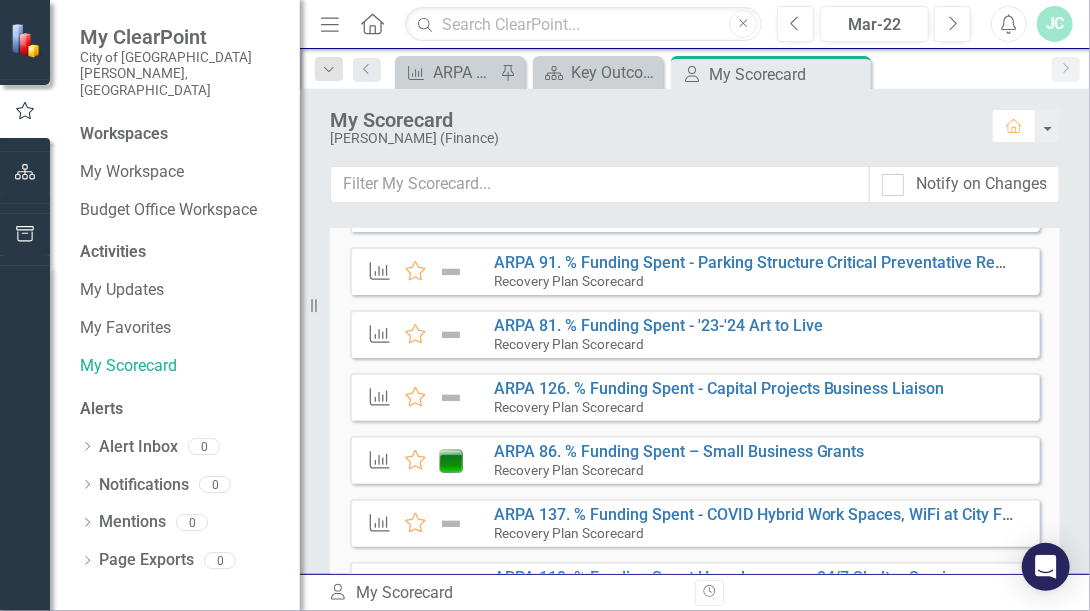 scroll, scrollTop: 1421, scrollLeft: 0, axis: vertical 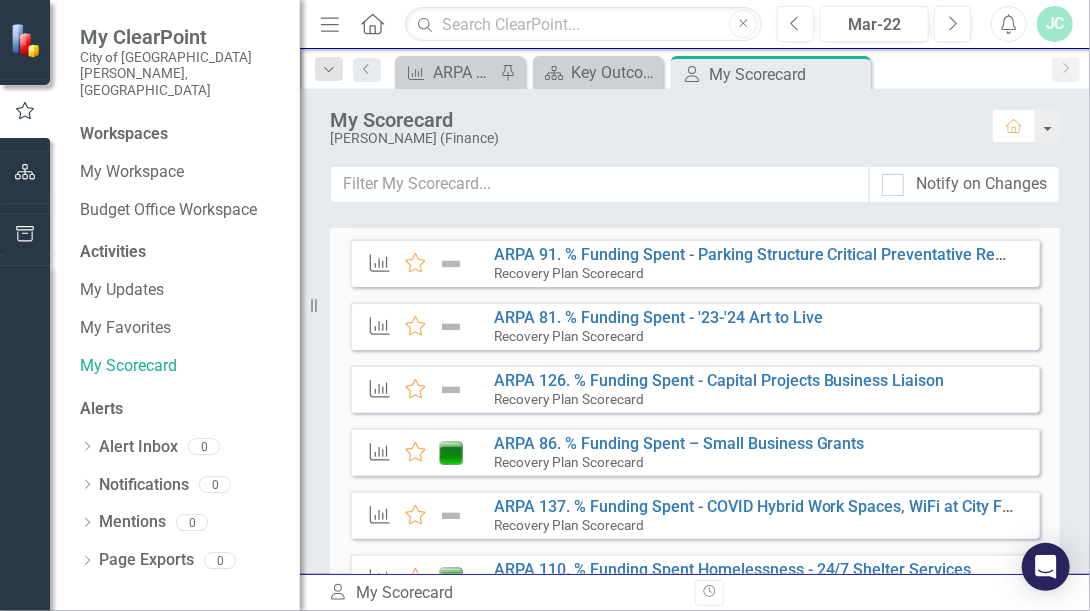 click on "Revision History" at bounding box center (1070, 593) 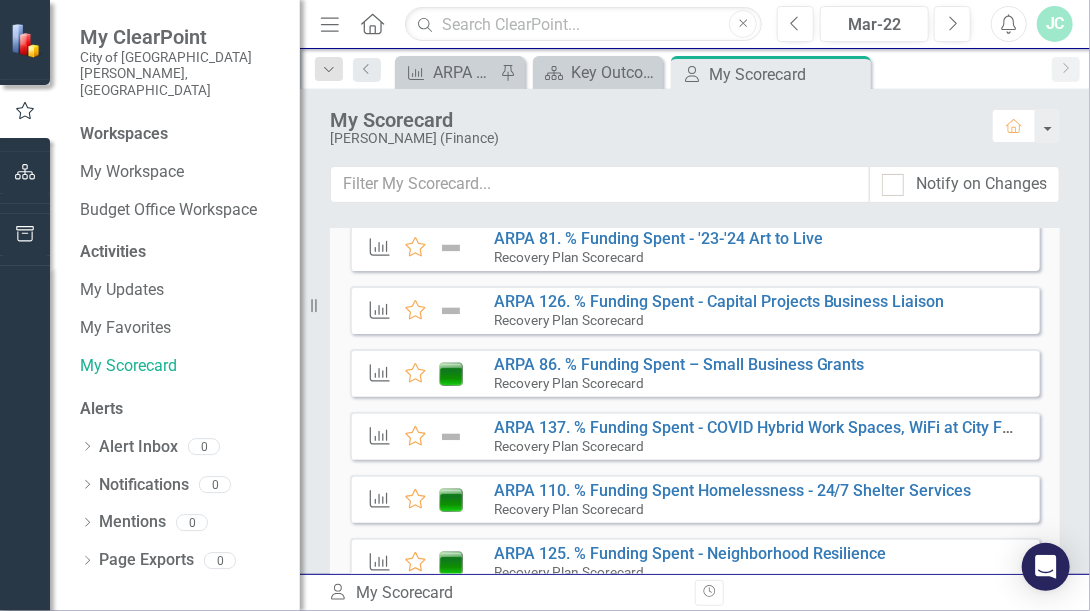 scroll, scrollTop: 1517, scrollLeft: 0, axis: vertical 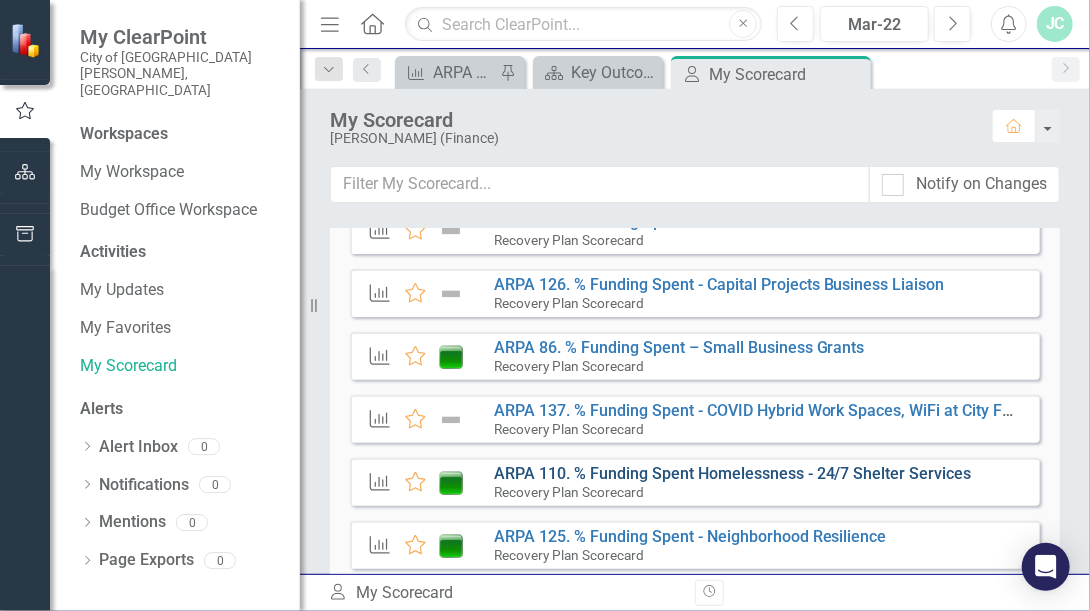 click on "ARPA 110. % Funding Spent Homelessness - 24/7 Shelter Services" at bounding box center [733, 473] 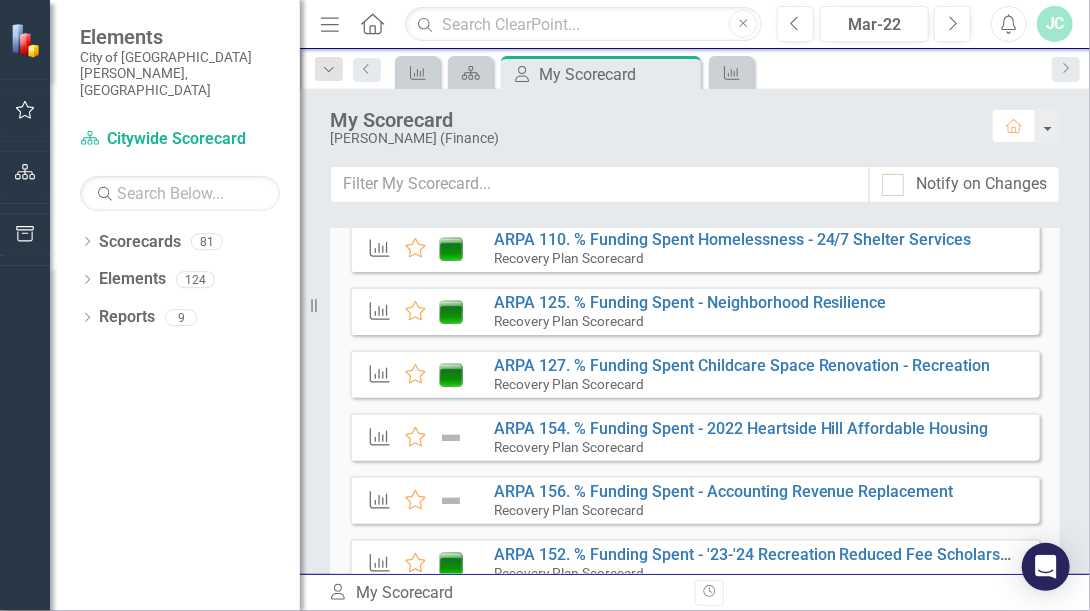 scroll, scrollTop: 1785, scrollLeft: 0, axis: vertical 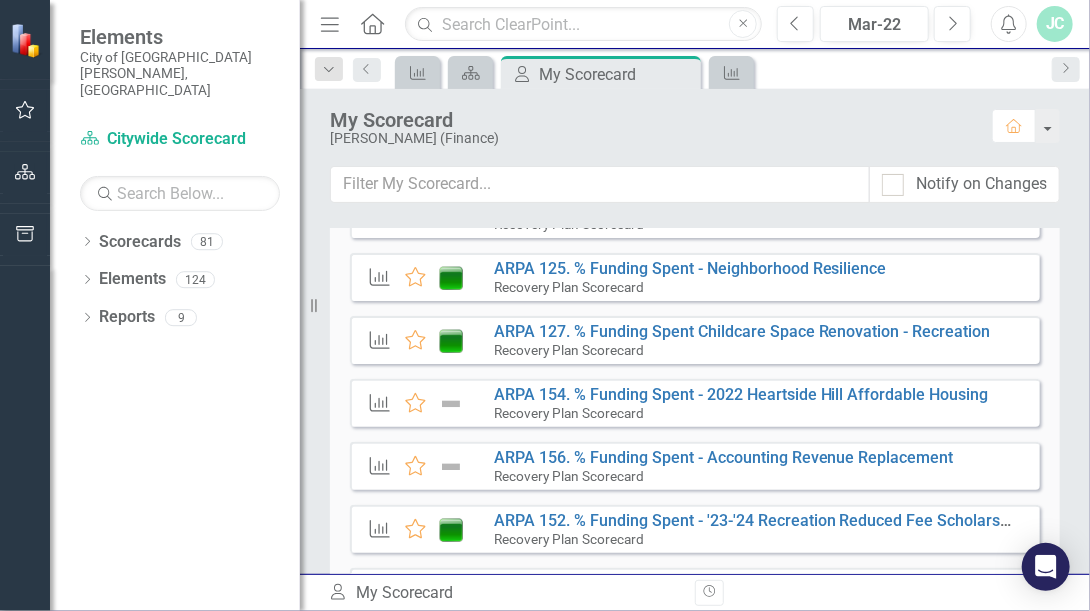 click on "Revision History" at bounding box center [1070, 593] 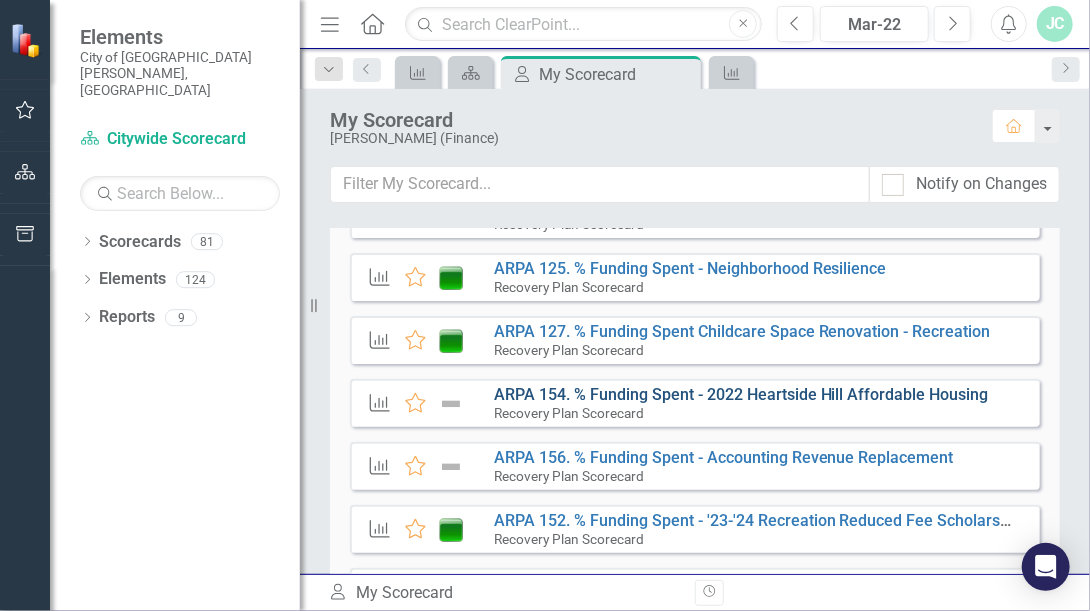 click on "ARPA 154. % Funding Spent - 2022 Heartside Hill Affordable Housing" at bounding box center [741, 394] 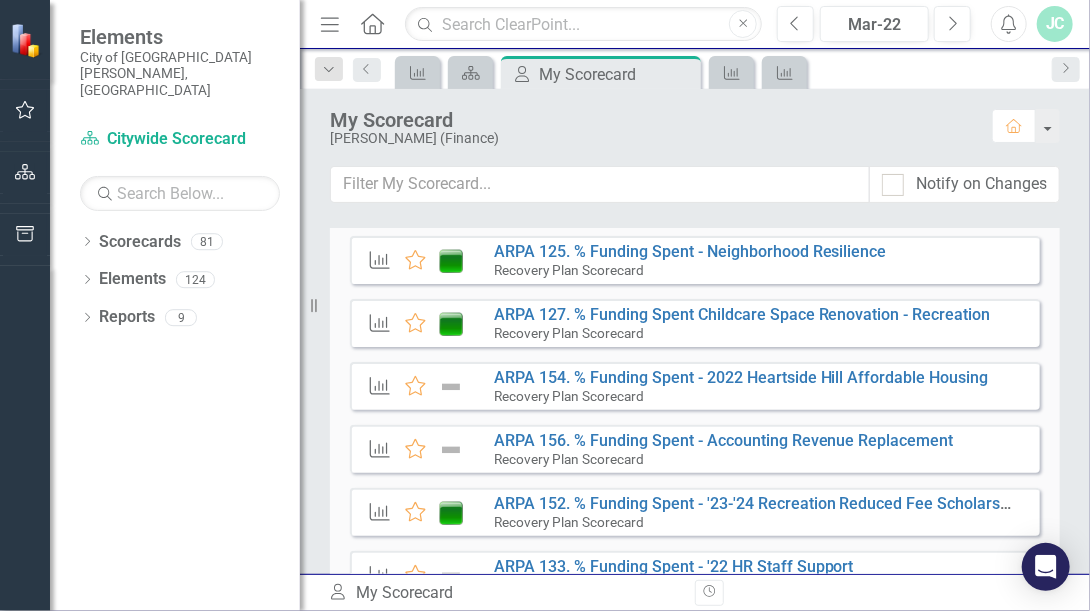 scroll, scrollTop: 1837, scrollLeft: 0, axis: vertical 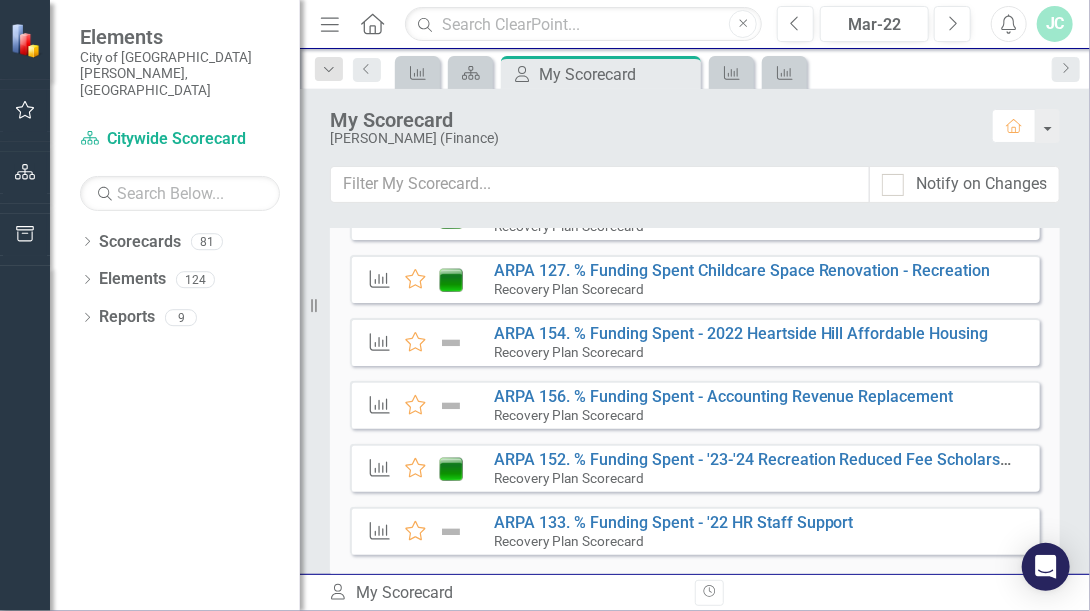 click on "Revision History" at bounding box center (1070, 593) 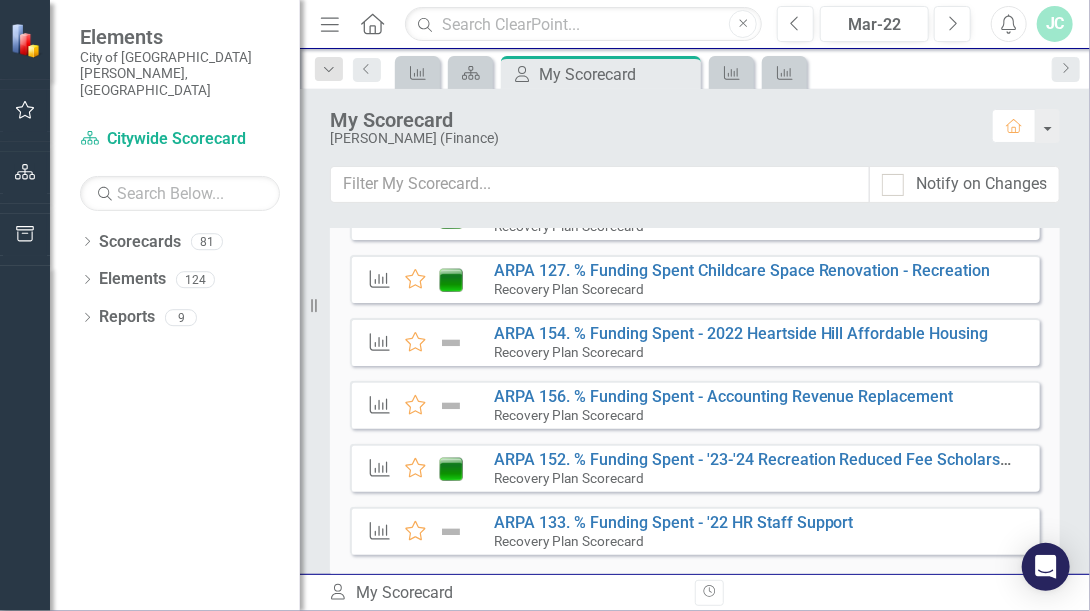 click on "Revision History" 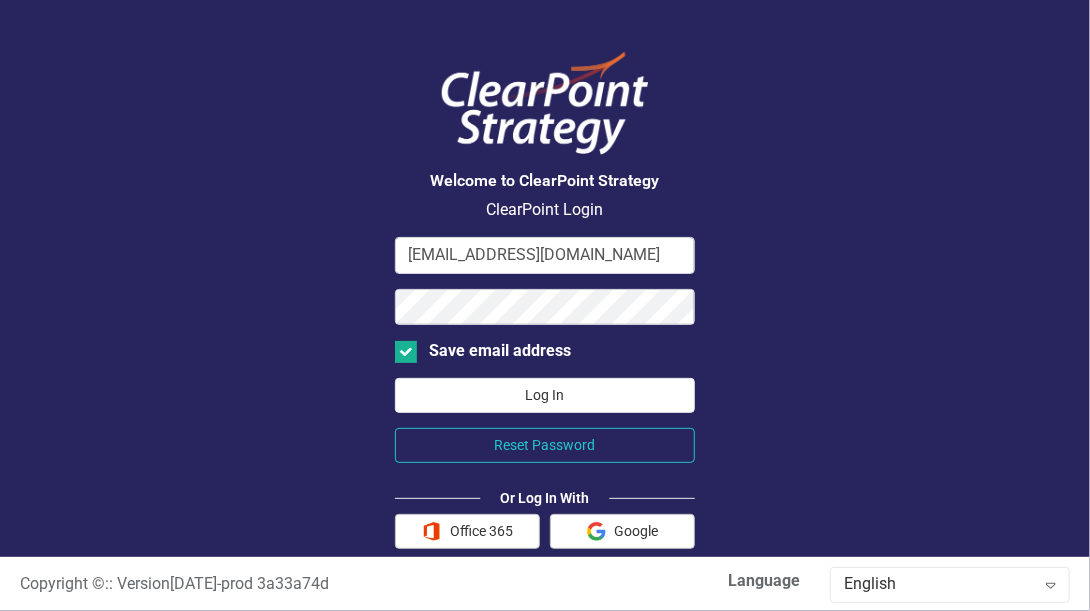 click on "Log In" at bounding box center (545, 395) 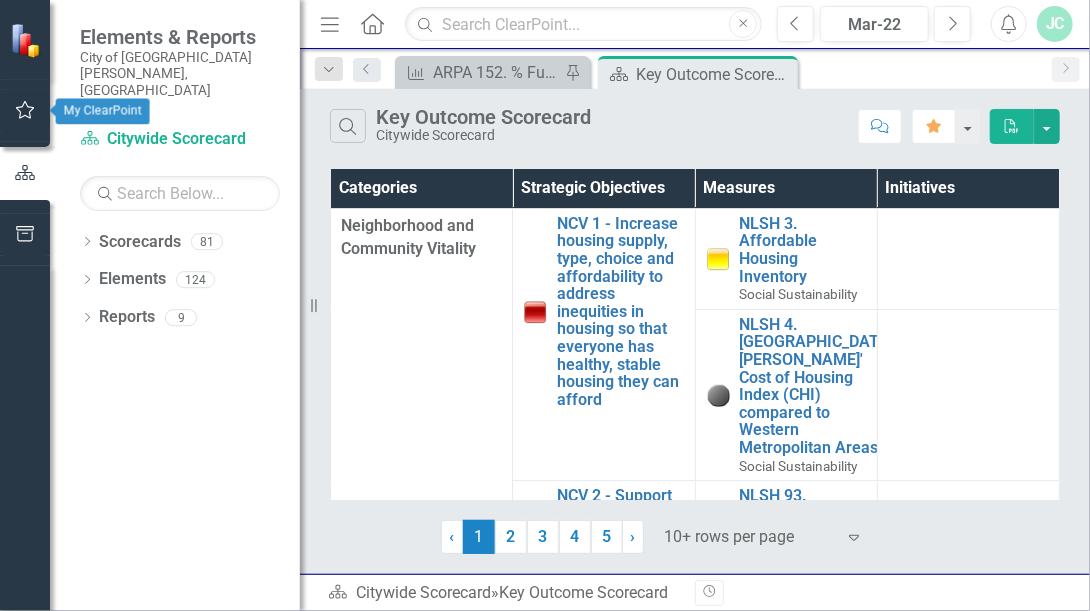 click 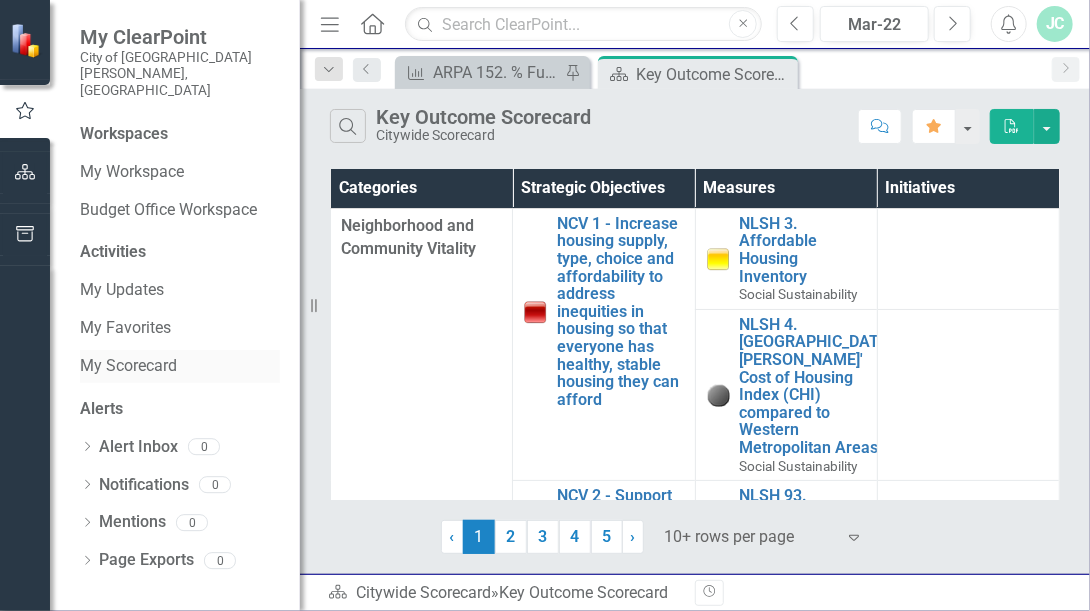 click on "My Scorecard" at bounding box center (180, 366) 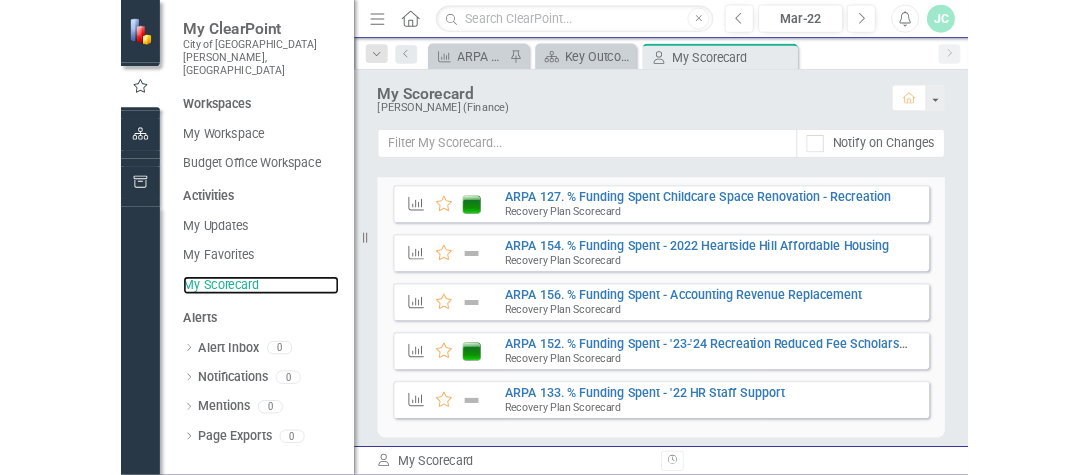 scroll, scrollTop: 1890, scrollLeft: 0, axis: vertical 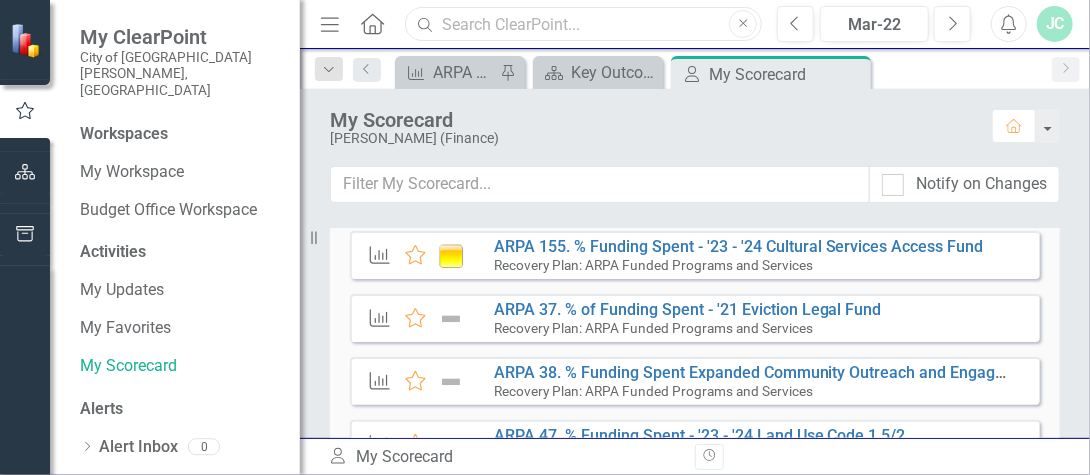 click at bounding box center (583, 24) 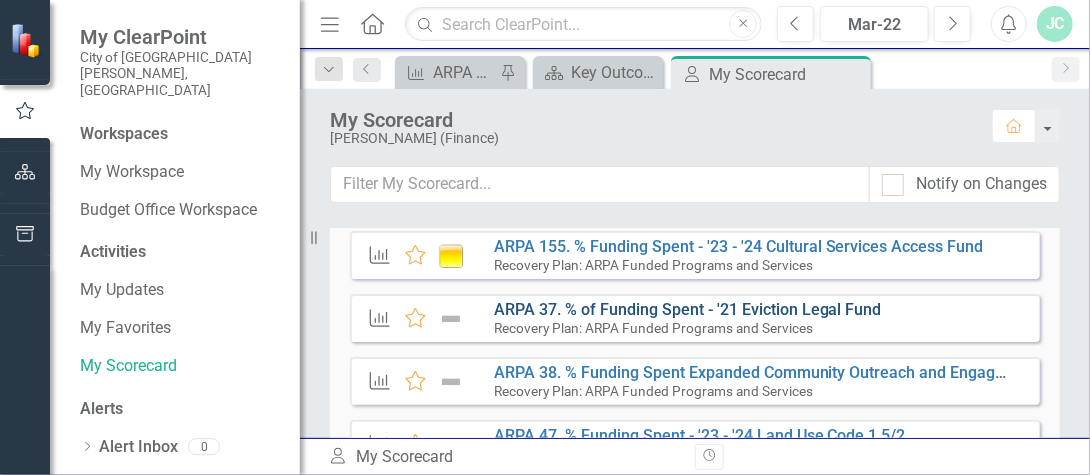 click on "ARPA 37. % of Funding Spent - '21 Eviction Legal Fund" at bounding box center [688, 309] 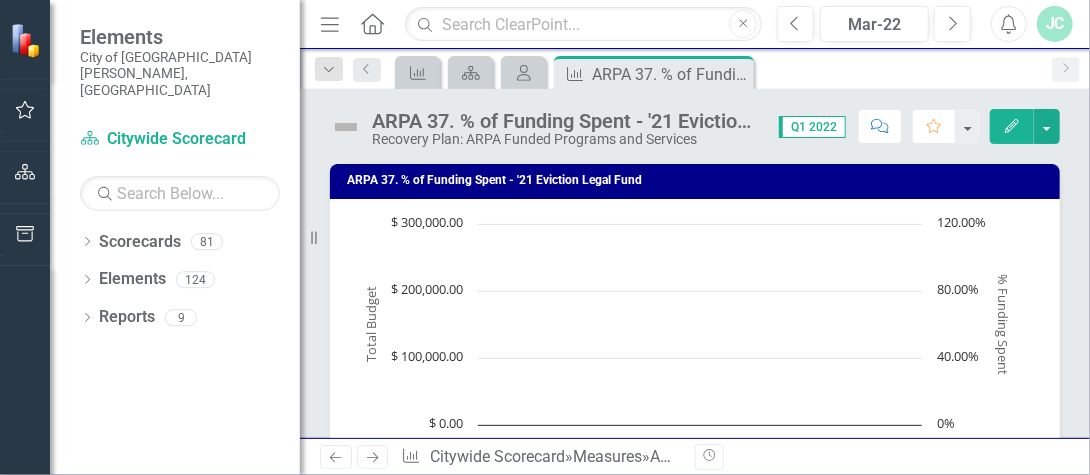 scroll, scrollTop: 64, scrollLeft: 0, axis: vertical 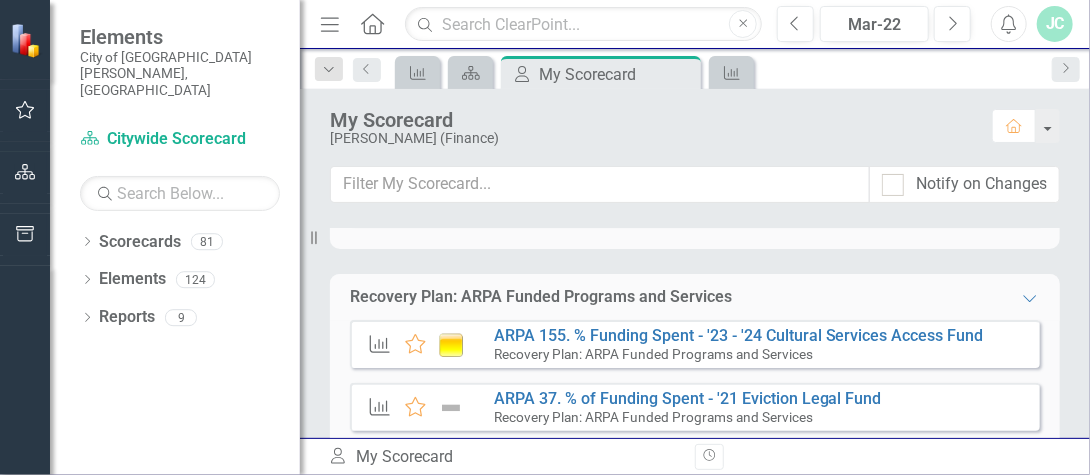 click on "Revision History" at bounding box center [1070, 457] 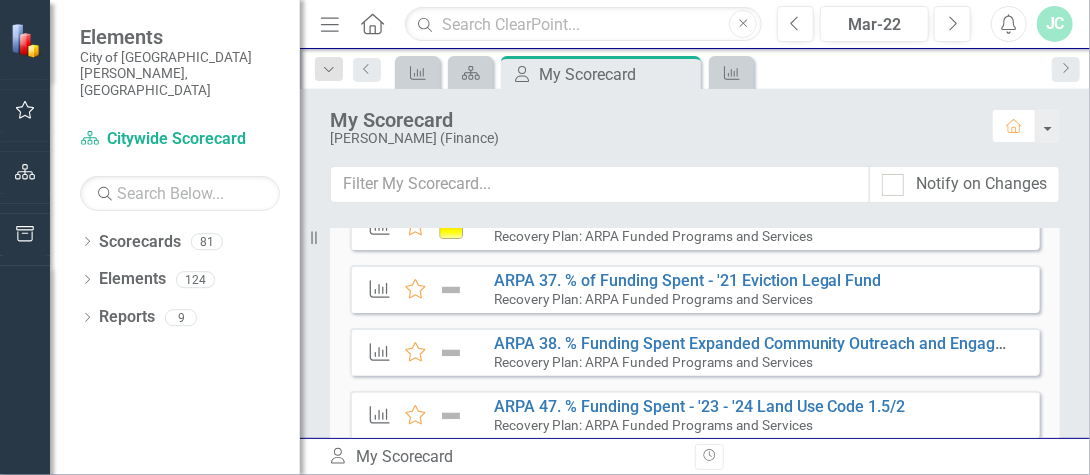 scroll, scrollTop: 2383, scrollLeft: 0, axis: vertical 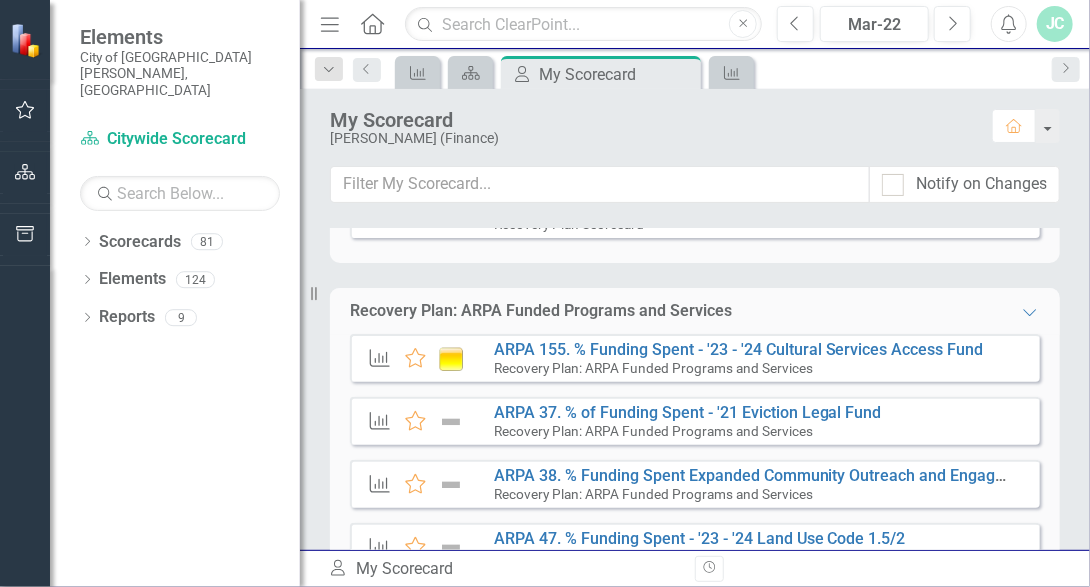 click on "My Scorecard My Scorecard Revision History" at bounding box center [695, 568] 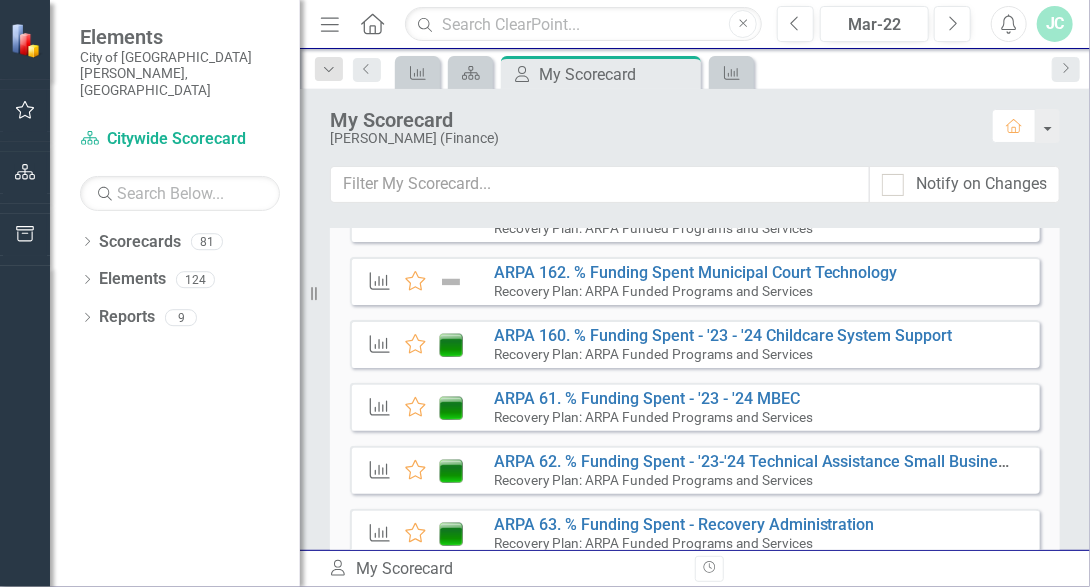 scroll, scrollTop: 2511, scrollLeft: 0, axis: vertical 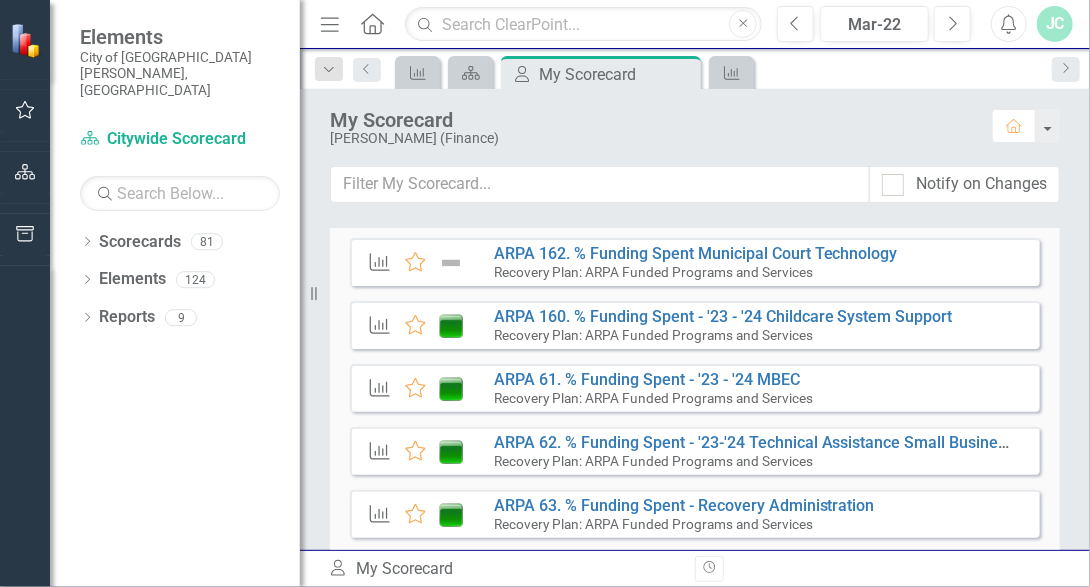 click on "My Scorecard My Scorecard Revision History" at bounding box center [695, 568] 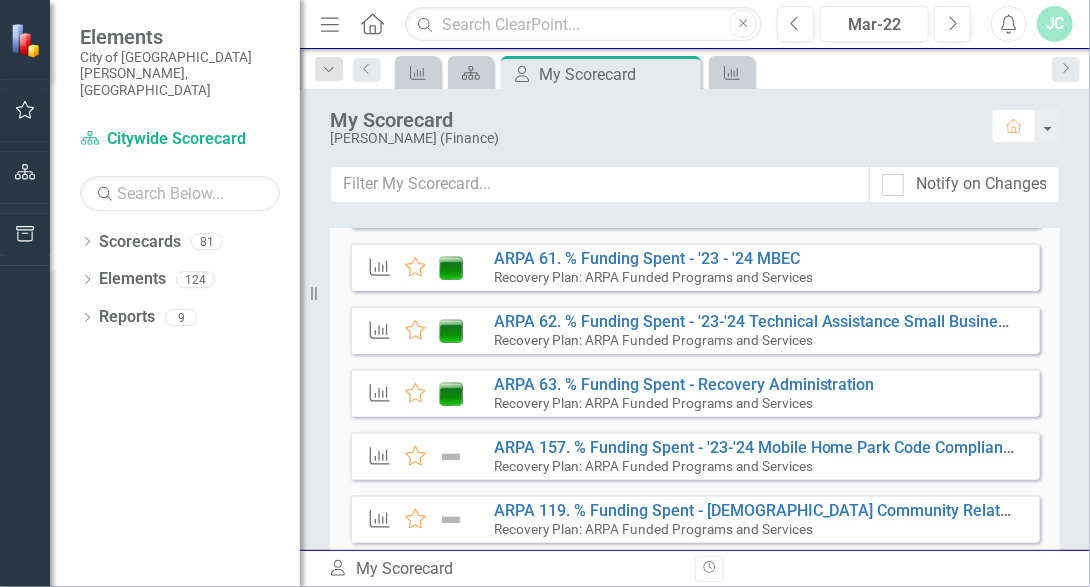 scroll, scrollTop: 2605, scrollLeft: 0, axis: vertical 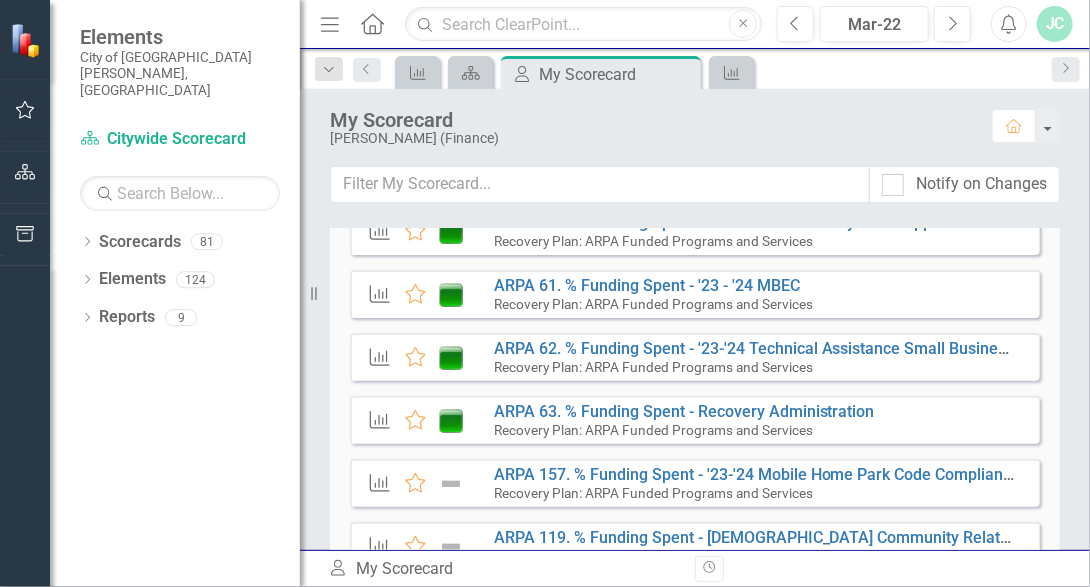 click on "Revision History" at bounding box center [1070, 569] 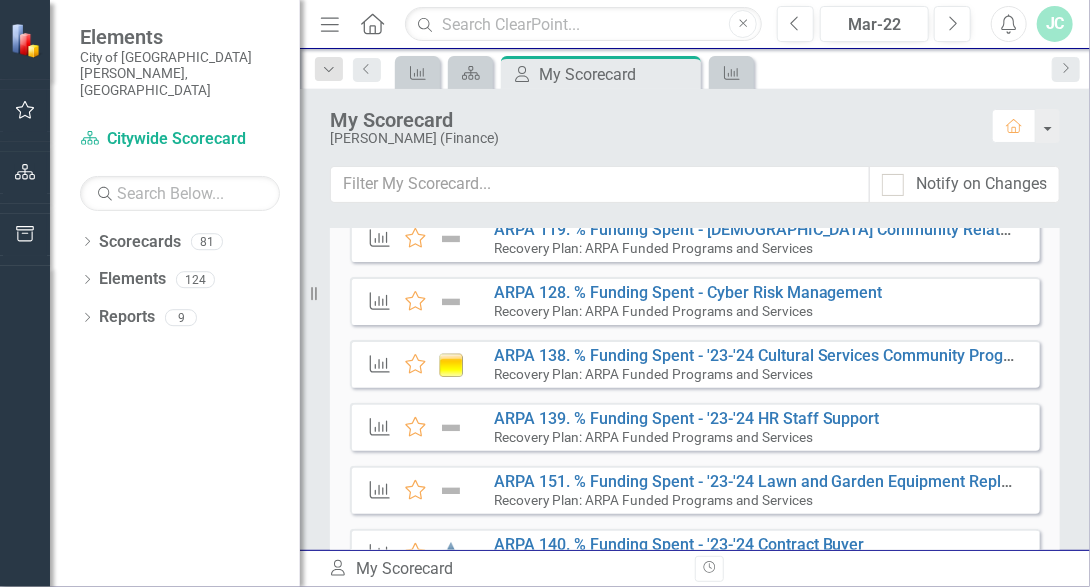 scroll, scrollTop: 2940, scrollLeft: 0, axis: vertical 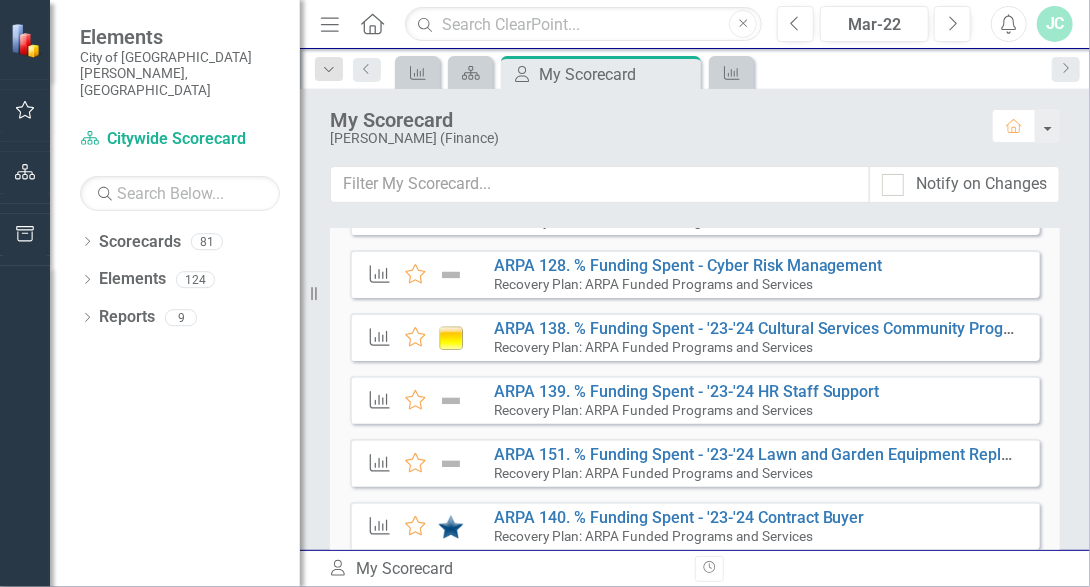 click on "Revision History" at bounding box center (1070, 569) 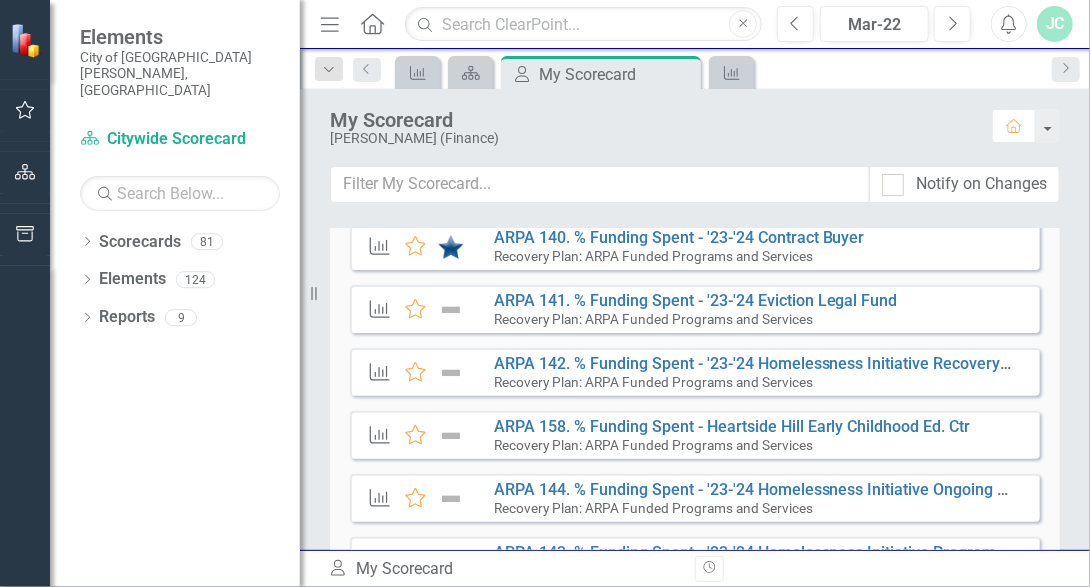 scroll, scrollTop: 3248, scrollLeft: 0, axis: vertical 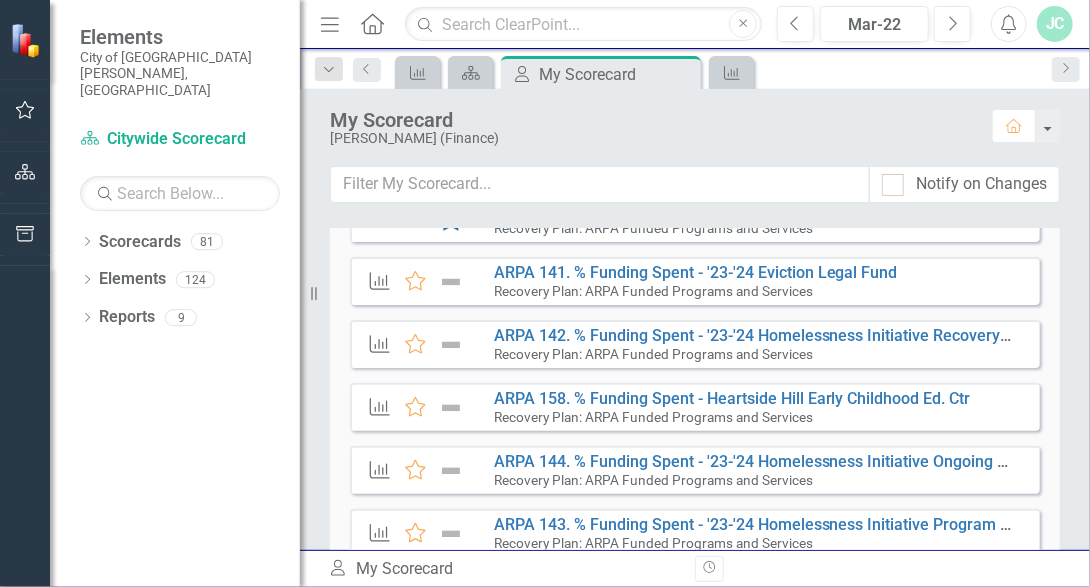 click on "Revision History" at bounding box center [1070, 569] 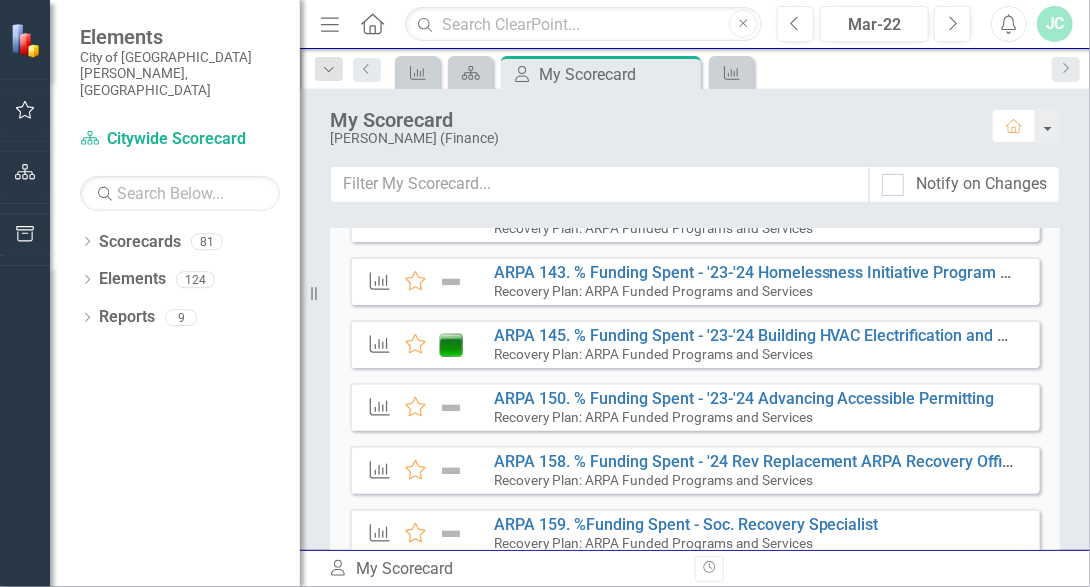 scroll, scrollTop: 3584, scrollLeft: 0, axis: vertical 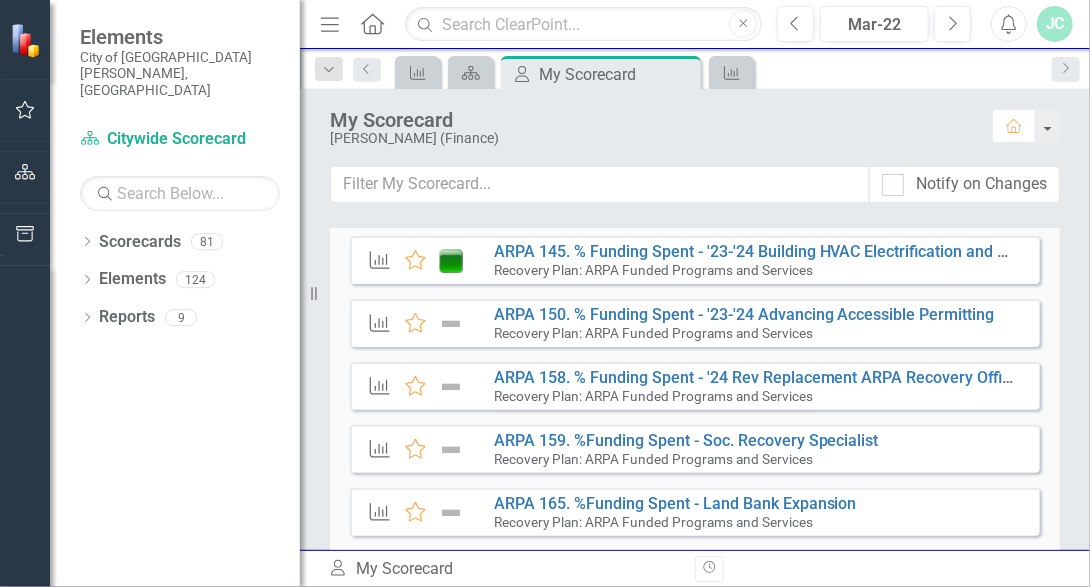 click on "Revision History" at bounding box center [1070, 569] 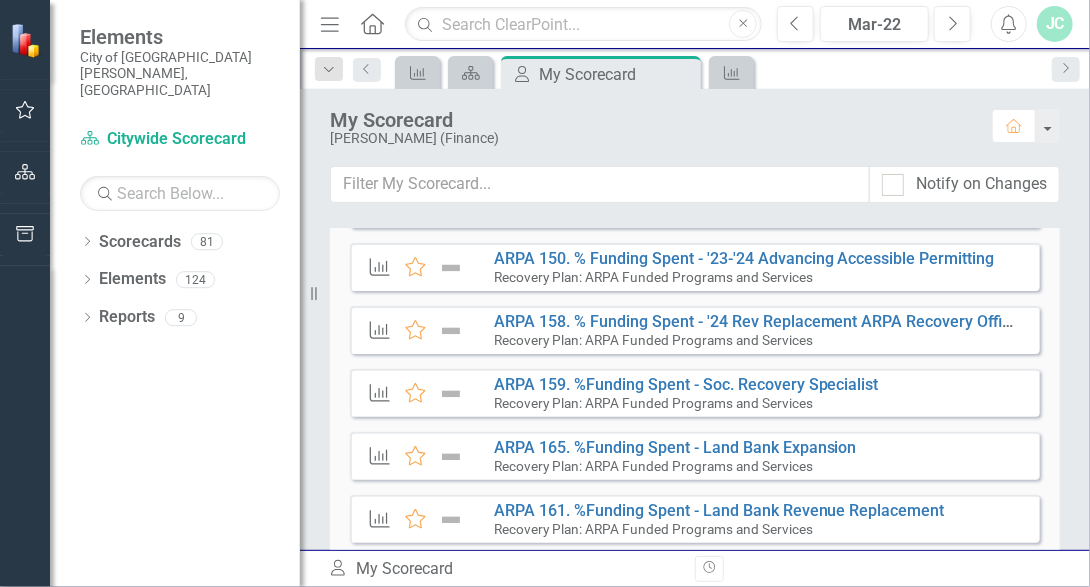 scroll, scrollTop: 3743, scrollLeft: 0, axis: vertical 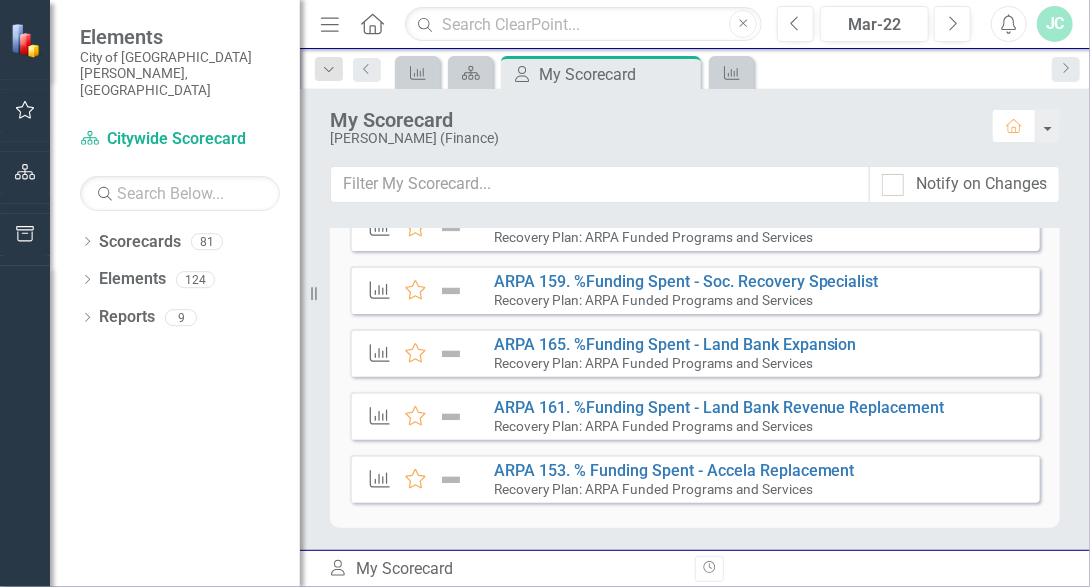click on "Recovery Plan Scorecard Expanded Measure Favorite ARPA 06. % Funding Spent Affordable Housing Fee Credits Recovery Plan Scorecard Measure Favorite ARPA 09. % Funding Spent '22 - Childcare System Support Recovery Plan Scorecard Measure Favorite ARPA 13. % Funding Spent - Crisis Communication Plan Recovery Plan Scorecard Measure Favorite ARPA 12. % Funding Spent '22 - Social Services Program Increase Recovery Plan Scorecard Measure Favorite ARPA 21. % Funding Spent Language Access Recovery Plan Scorecard Measure Favorite ARPA 16. % Funding Spent - '23 - '24 Social Services Program Increase Recovery Plan Scorecard Measure Favorite ARPA 17. % Funding Spent – Learning Loss Mitigation Recovery Plan Scorecard Measure Favorite ARPA 18. % Funding Spent - '22 Cultural Services Access Fund Recovery Plan Scorecard Measure Favorite ARPA 27. % Funding Spent Special Events Recovery Grants Recovery Plan Scorecard Measure Favorite ARPA 114. % Funding Spent - Rapid Rehousing Recovery Plan Scorecard Measure Favorite Measure" at bounding box center (695, -1481) 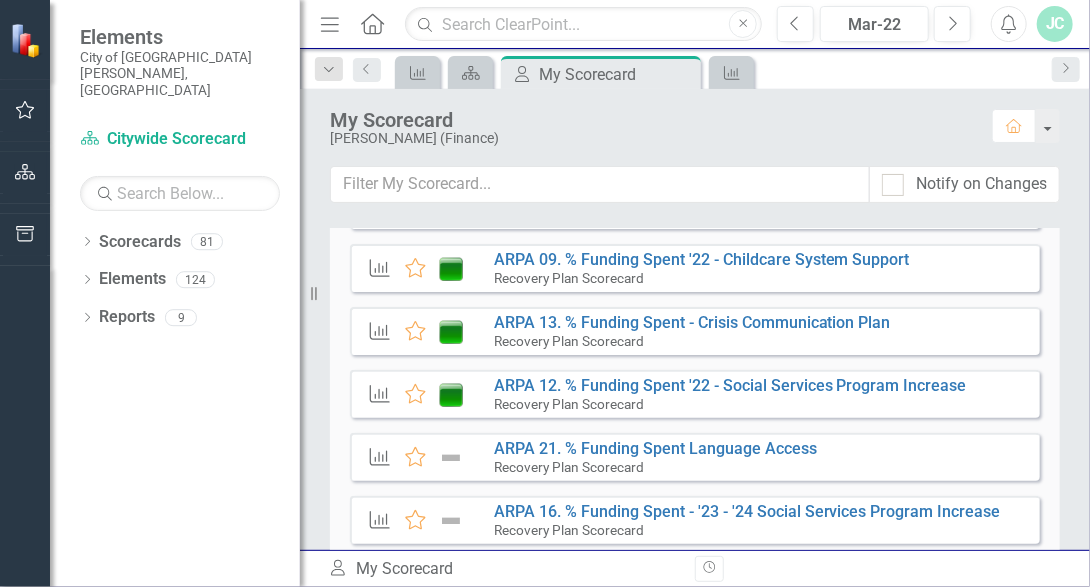 scroll, scrollTop: 0, scrollLeft: 0, axis: both 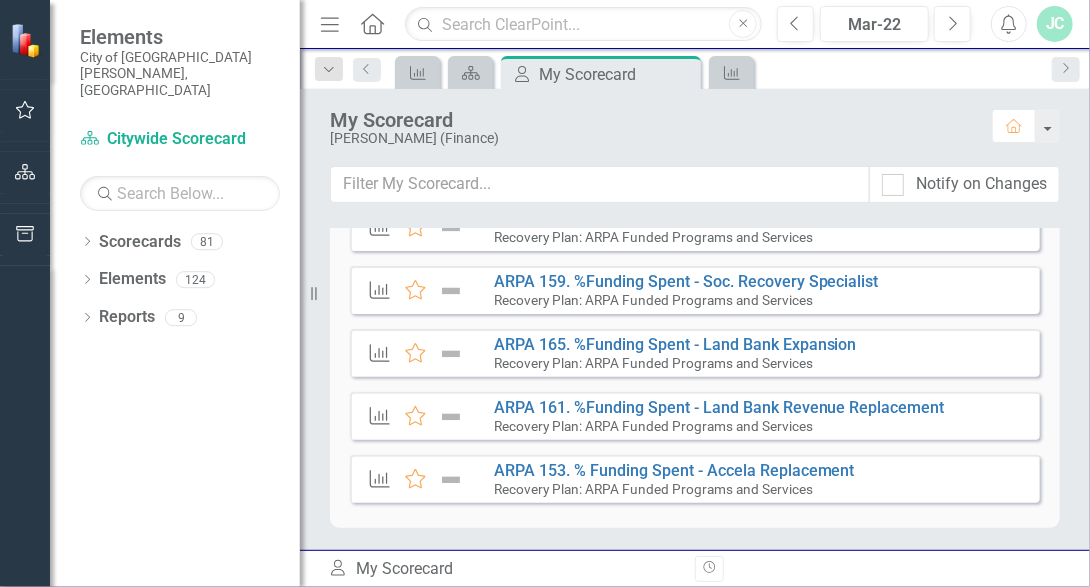 click on "JC" at bounding box center [1055, 24] 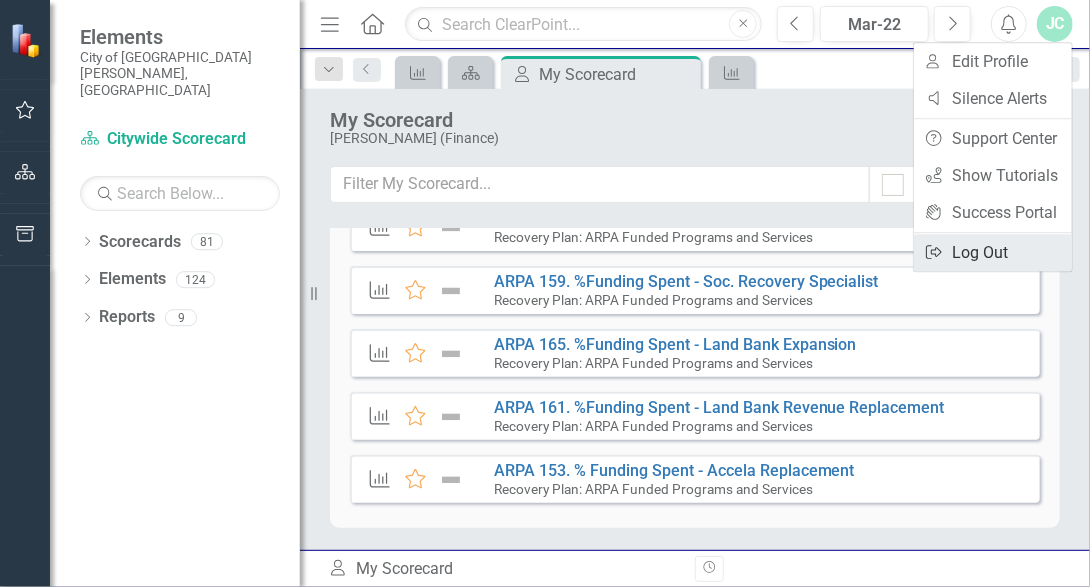 click on "Logout Log Out" at bounding box center (993, 252) 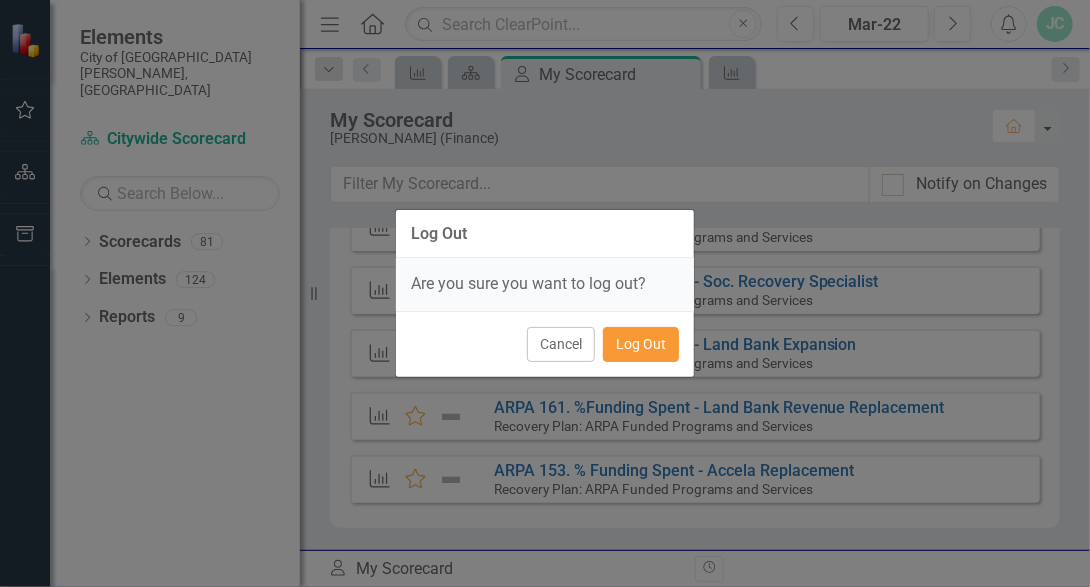 click on "Log Out" at bounding box center (641, 344) 